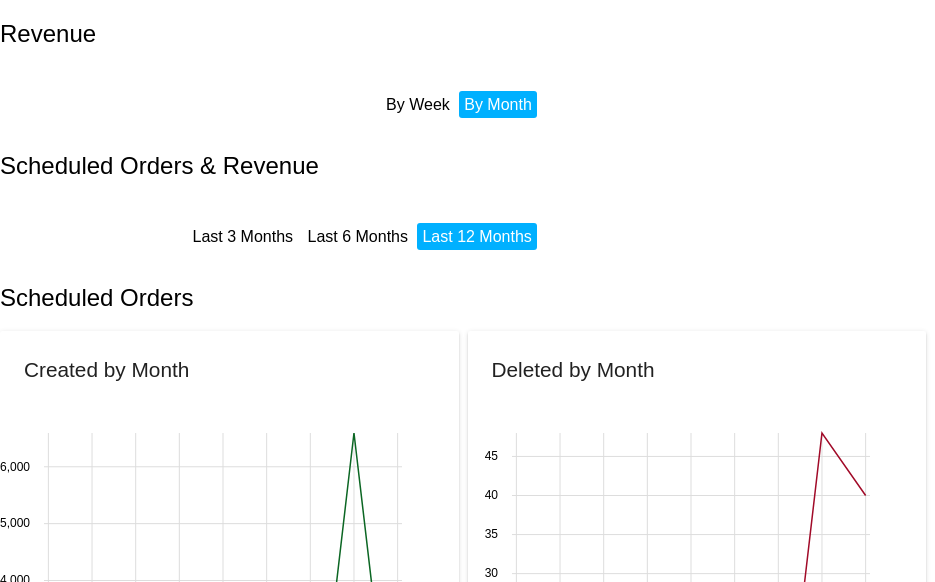 scroll, scrollTop: 0, scrollLeft: 0, axis: both 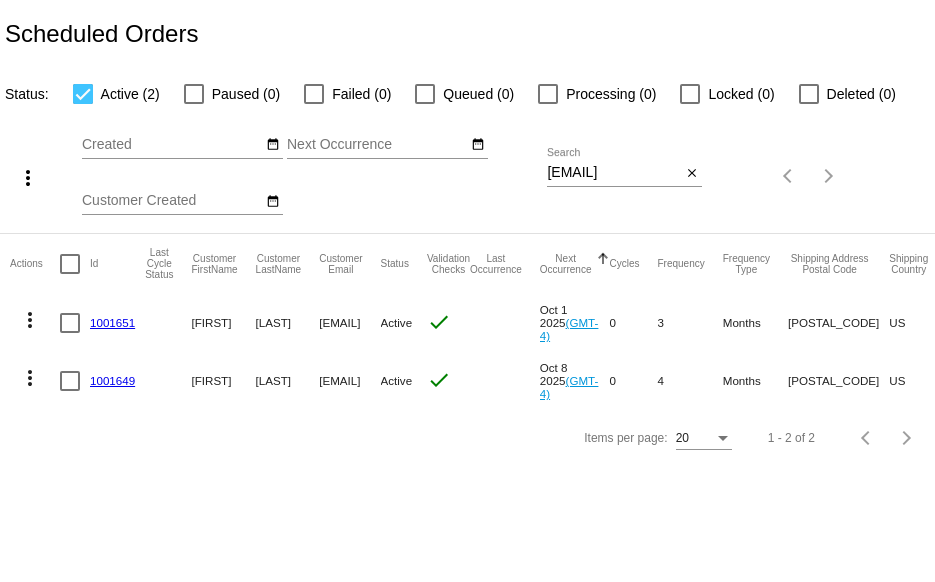 click on "close" 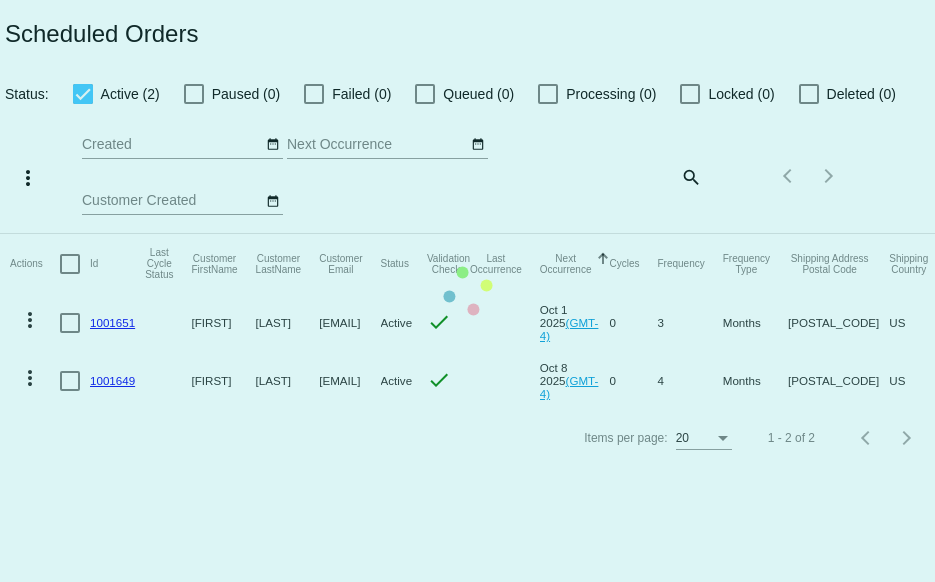 click on "Actions
Id   Last Cycle Status   Customer FirstName   Customer LastName   Customer Email   Status   Validation Checks   Last Occurrence   Next Occurrence   Sorted by NextOccurrenceUtc ascending  Cycles   Frequency   Frequency Type   Shipping Address Postal Code
Shipping Country
Shipping State
Preferred Shipping Option
Payment Method   Currency   Total Product Quantity   Scheduled Order Subtotal
Scheduled Order LTV
more_vert
1001651
[FIRST]
[LAST]
[EMAIL]
Active
check
Oct 1 2025
(GMT-4)
0  3  Months  76230  US  TX  Free Shipping  PayPalV3  USD  1  37.04  TBD
more_vert" 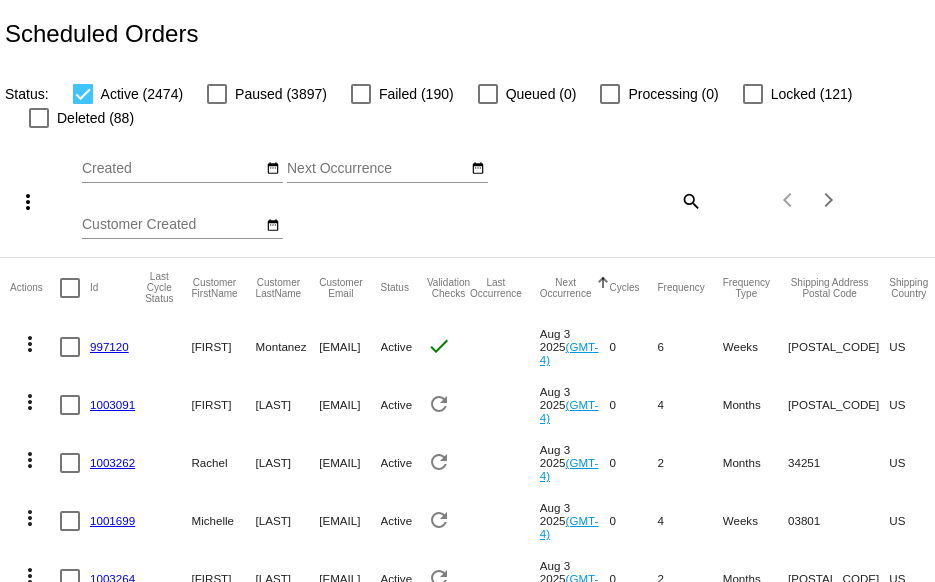 click on "search" 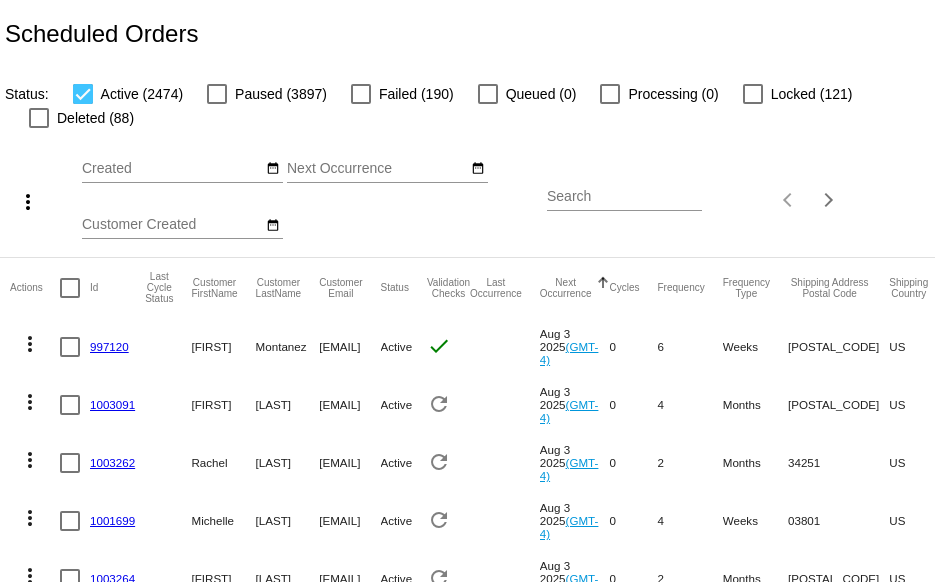 click on "Search" at bounding box center [624, 197] 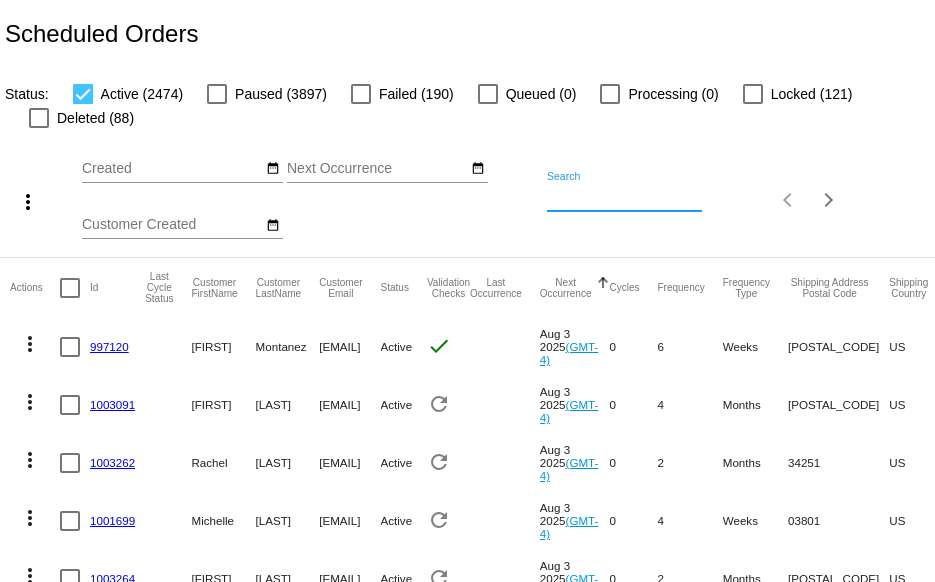 paste on "[EMAIL]" 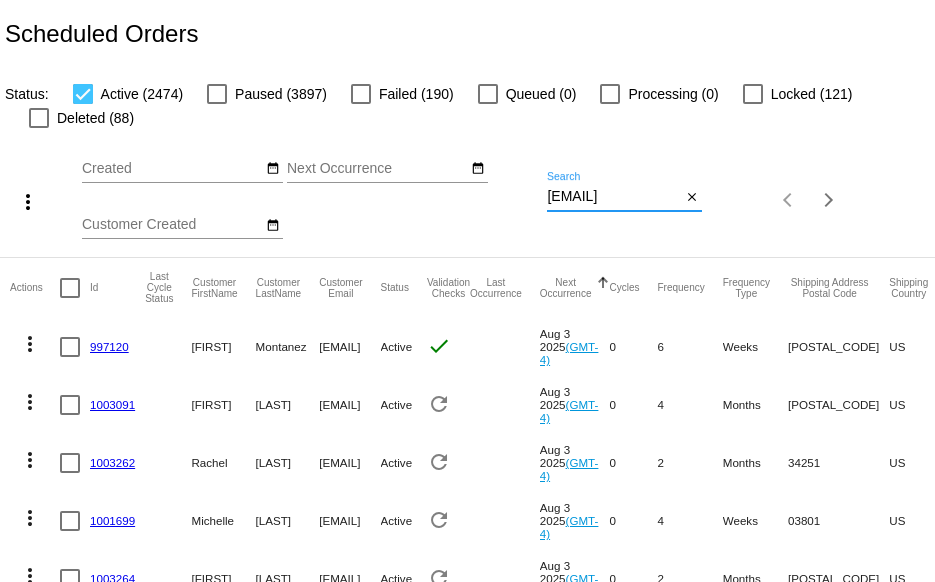 scroll, scrollTop: 0, scrollLeft: 72, axis: horizontal 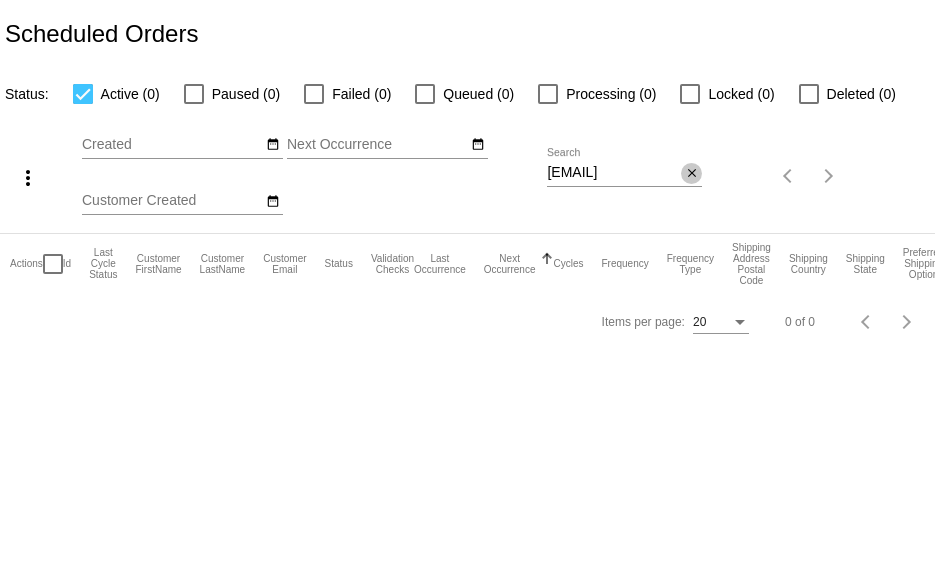 click on "close" 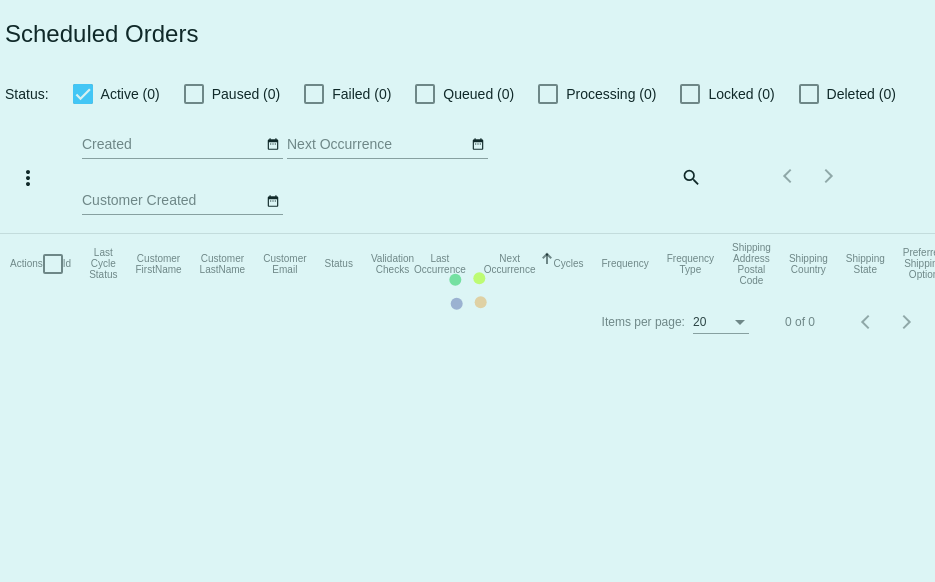 click on "Actions
Id   Last Cycle Status   Customer FirstName   Customer LastName   Customer Email   Status   Validation Checks   Last Occurrence   Next Occurrence   Sorted by NextOccurrenceUtc ascending  Cycles   Frequency   Frequency Type   Shipping Address Postal Code
Shipping Country
Shipping State
Preferred Shipping Option
Payment Method   Currency   Total Product Quantity   Scheduled Order Subtotal
Scheduled Order LTV" 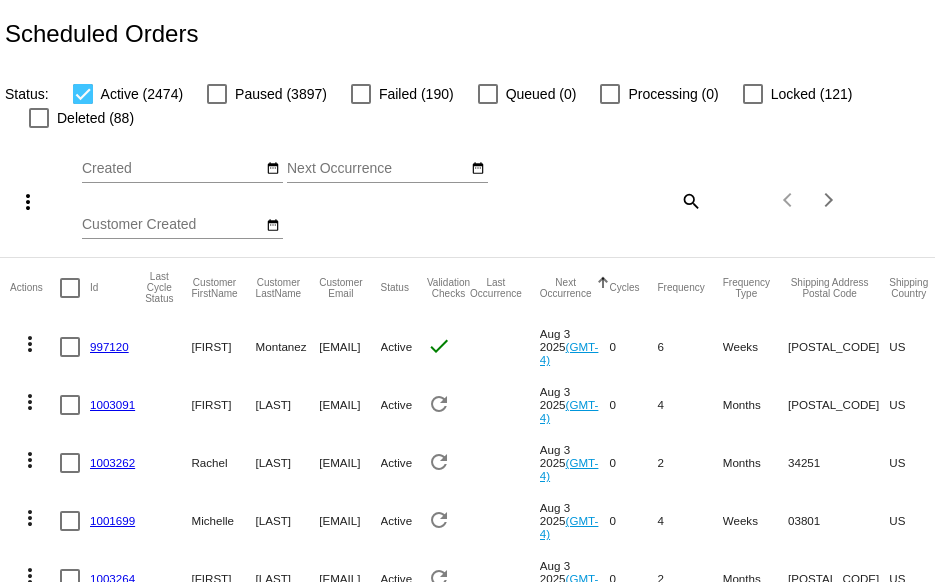 click on "search" 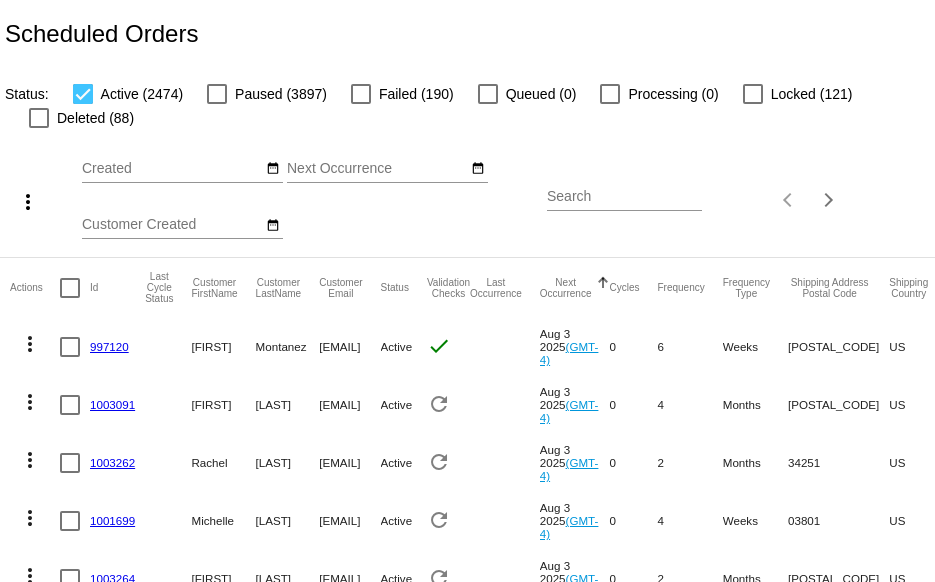 click on "Search" at bounding box center (624, 197) 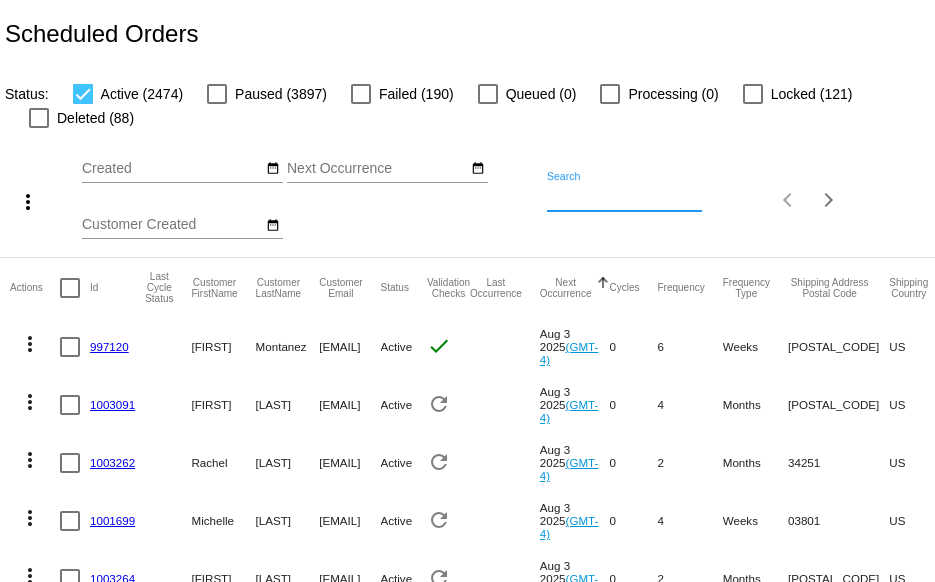 paste on "[EMAIL]" 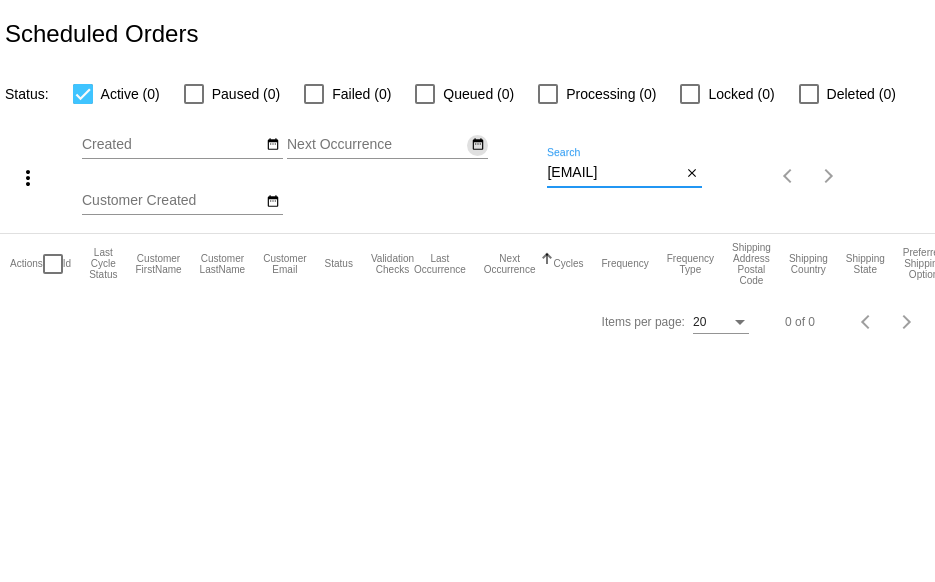drag, startPoint x: 671, startPoint y: 167, endPoint x: 468, endPoint y: 151, distance: 203.62956 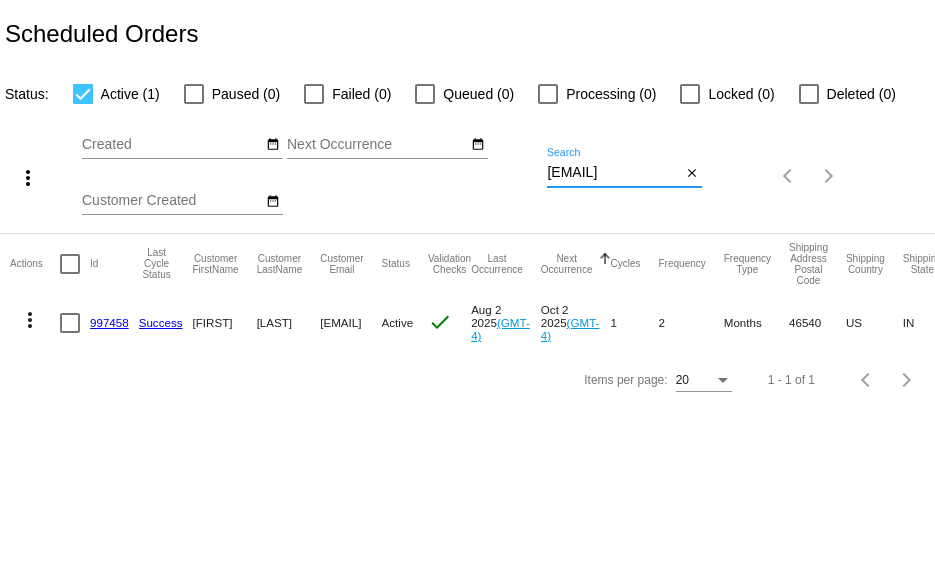 click on "997458" 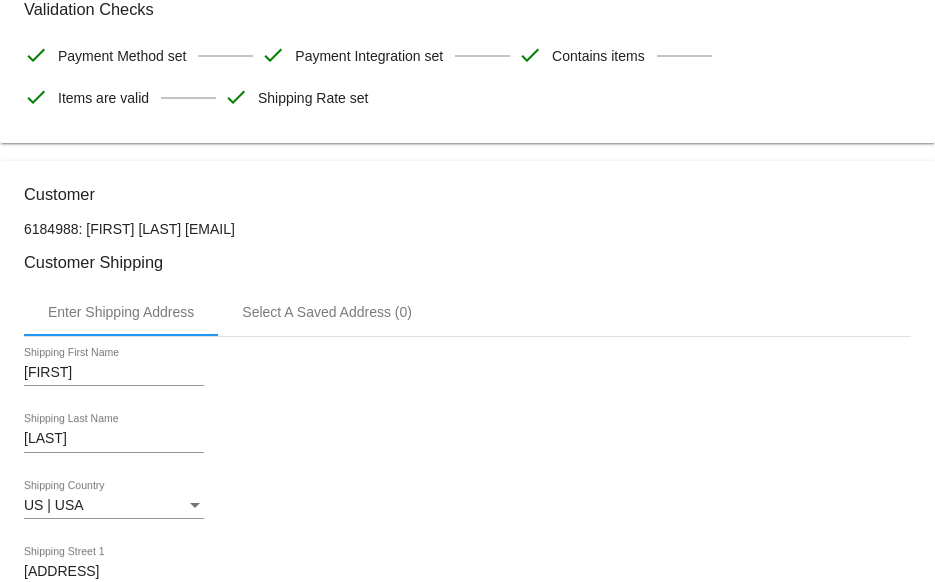 scroll, scrollTop: 0, scrollLeft: 0, axis: both 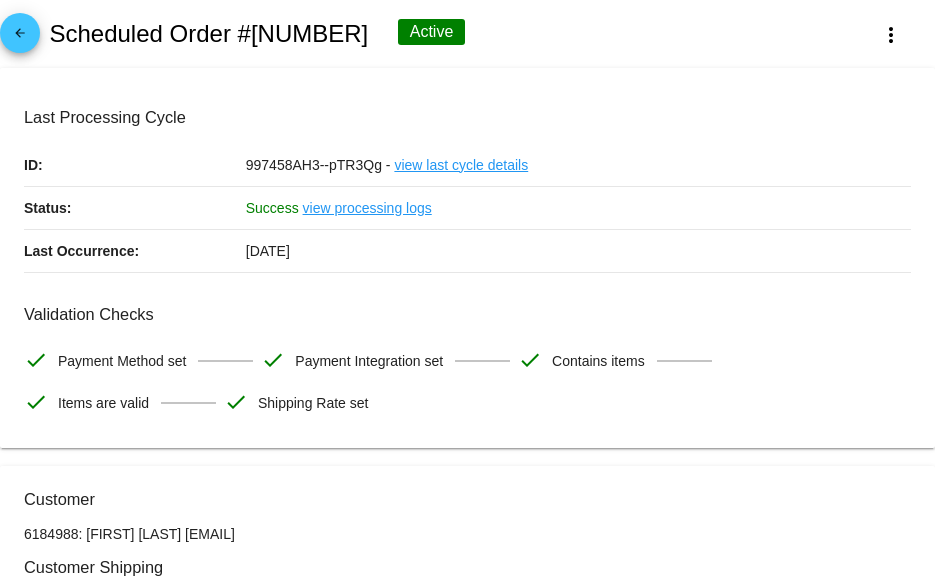 click on "arrow_back" 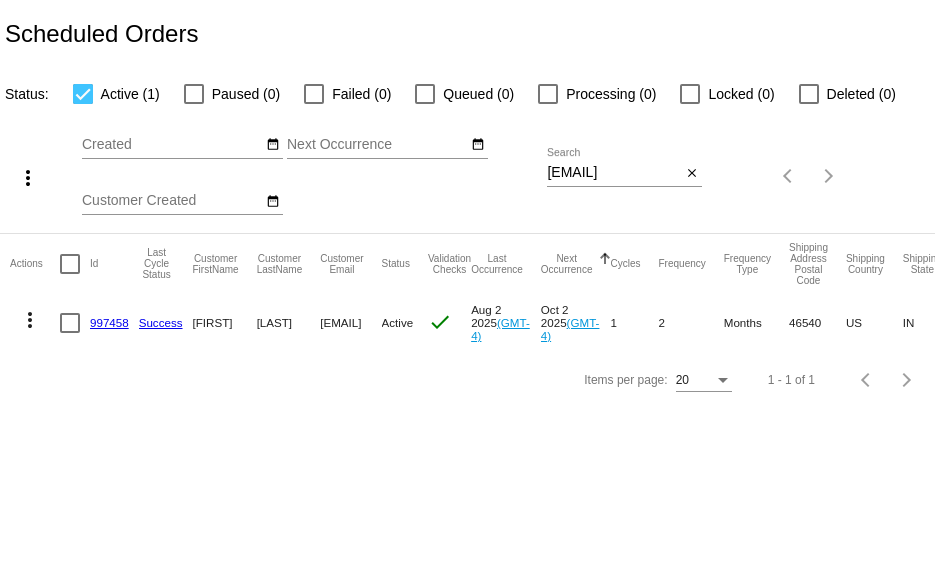 click on "more_vert" 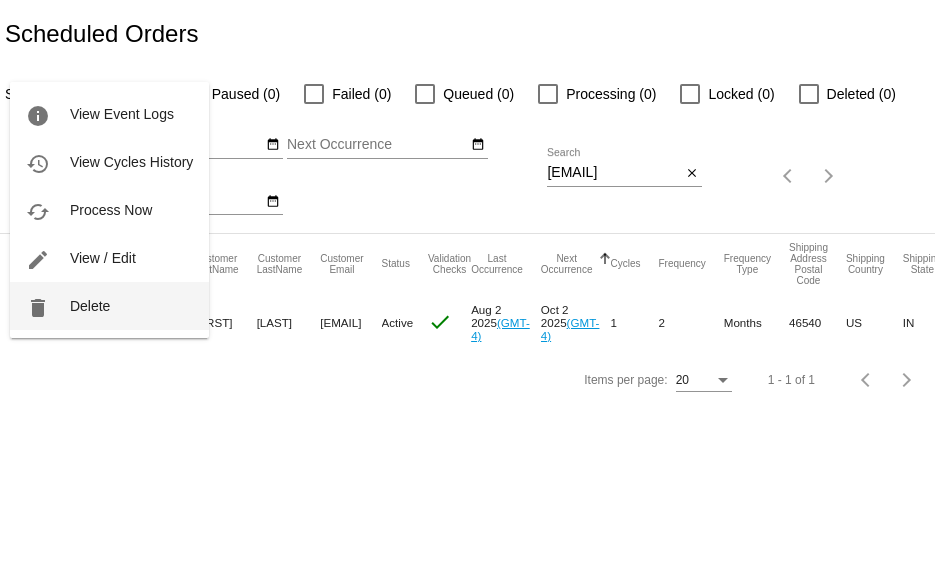 click on "Delete" at bounding box center [90, 306] 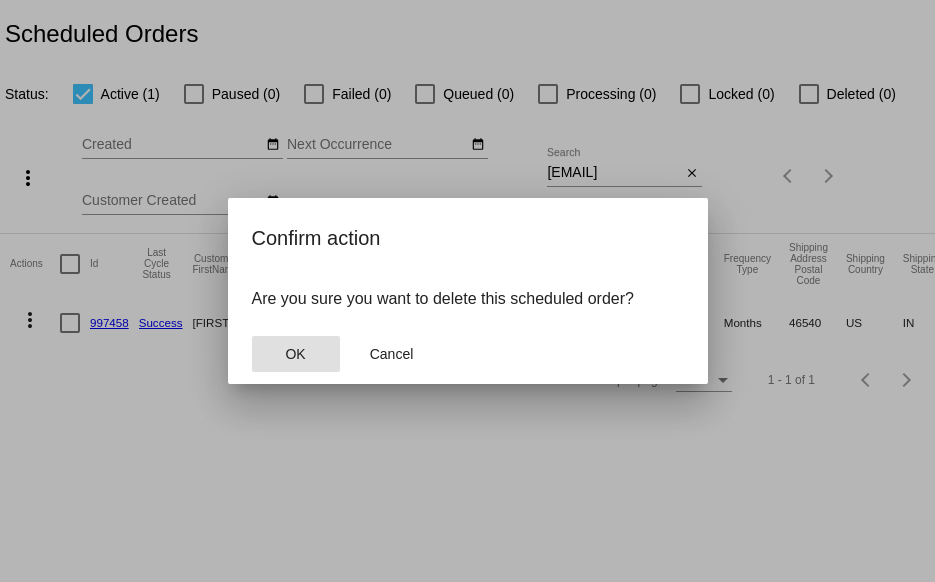 click on "OK" 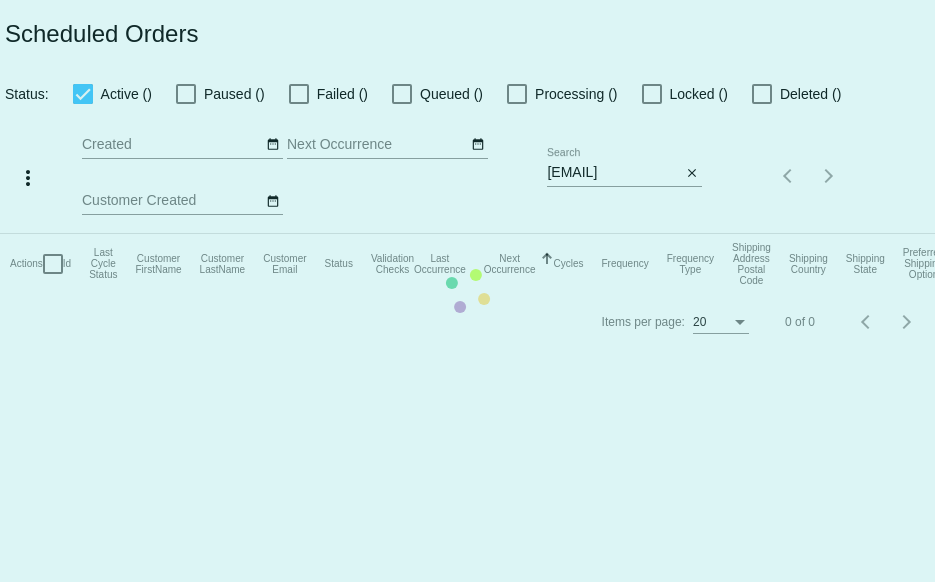 scroll, scrollTop: 0, scrollLeft: 0, axis: both 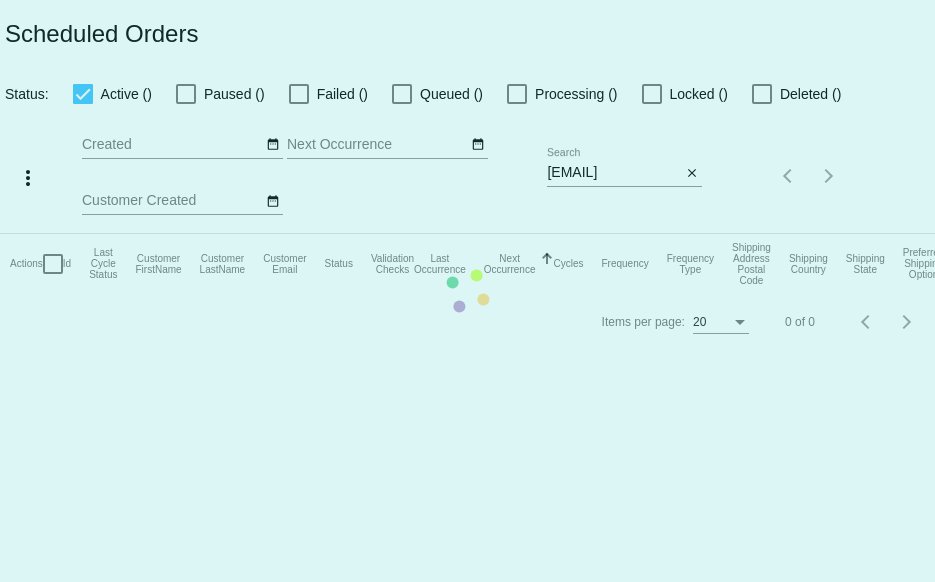 click on "Actions
Id   Last Cycle Status   Customer FirstName   Customer LastName   Customer Email   Status   Validation Checks   Last Occurrence   Next Occurrence   Sorted by NextOccurrenceUtc ascending  Cycles   Frequency   Frequency Type   Shipping Address Postal Code
Shipping Country
Shipping State
Preferred Shipping Option
Payment Method   Currency   Total Product Quantity   Scheduled Order Subtotal
Scheduled Order LTV" 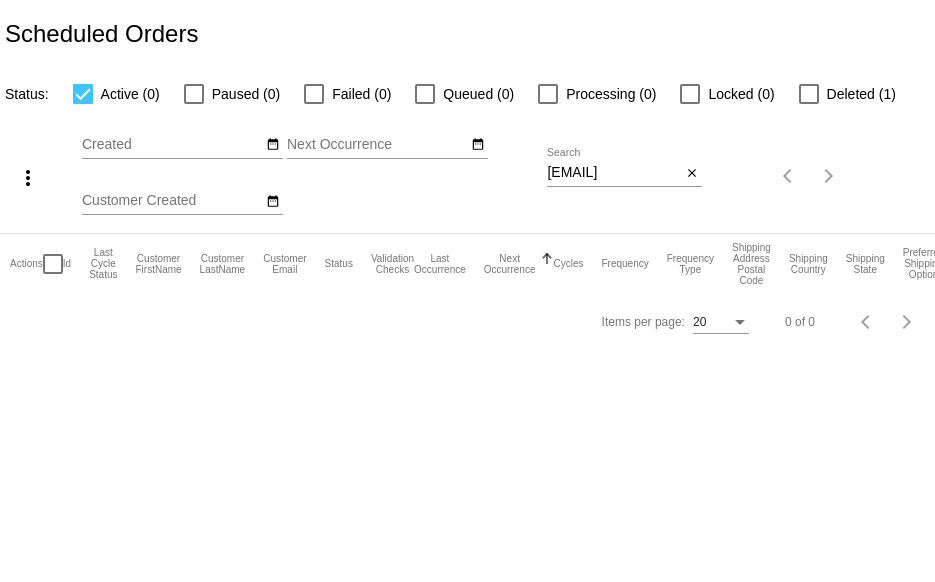 click on "[EMAIL]" at bounding box center [614, 173] 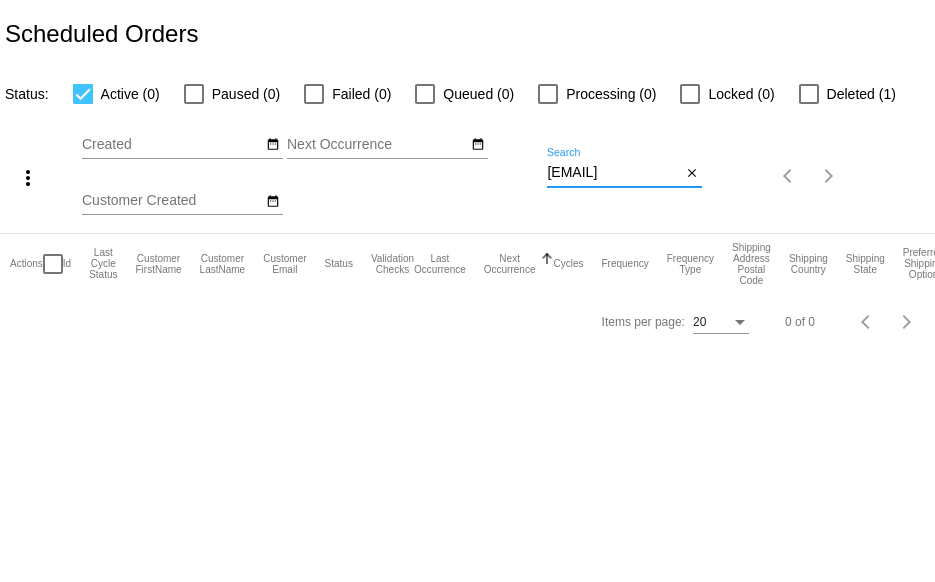 scroll, scrollTop: 0, scrollLeft: 0, axis: both 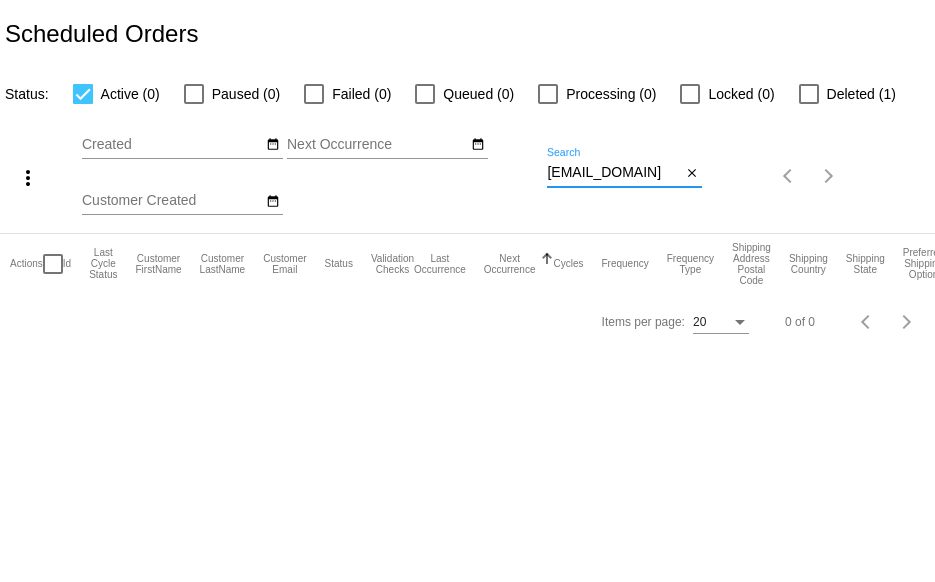 drag, startPoint x: 634, startPoint y: 174, endPoint x: 442, endPoint y: 174, distance: 192 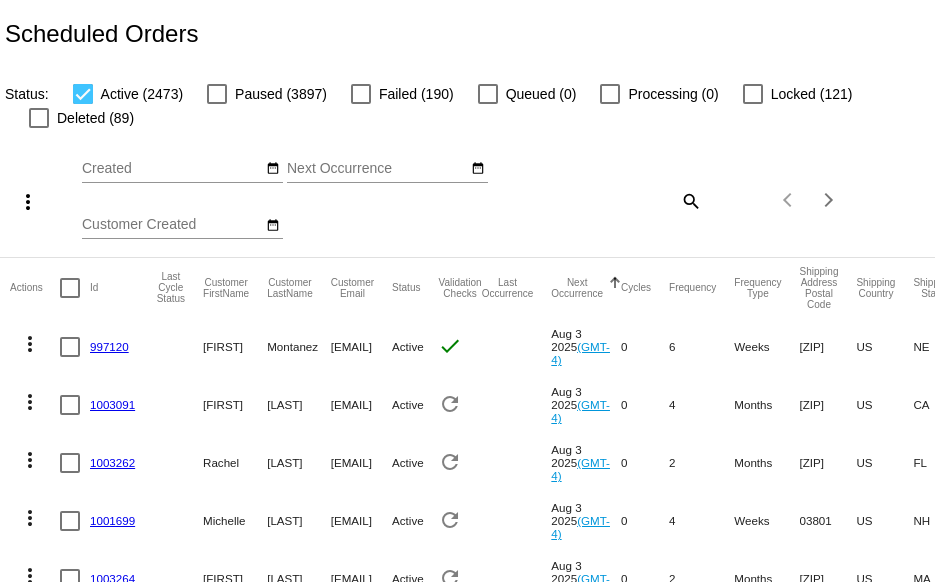 click on "search" 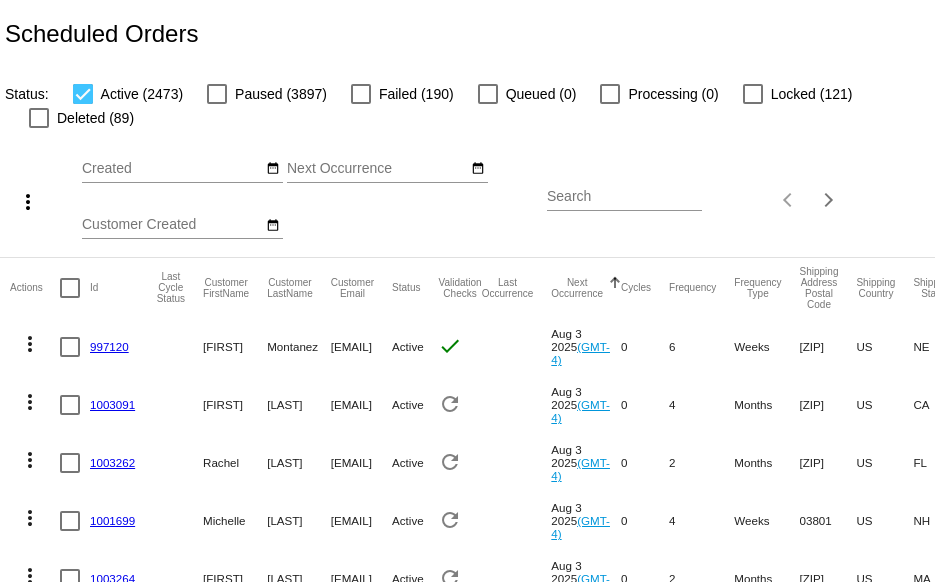click on "Search" at bounding box center [624, 197] 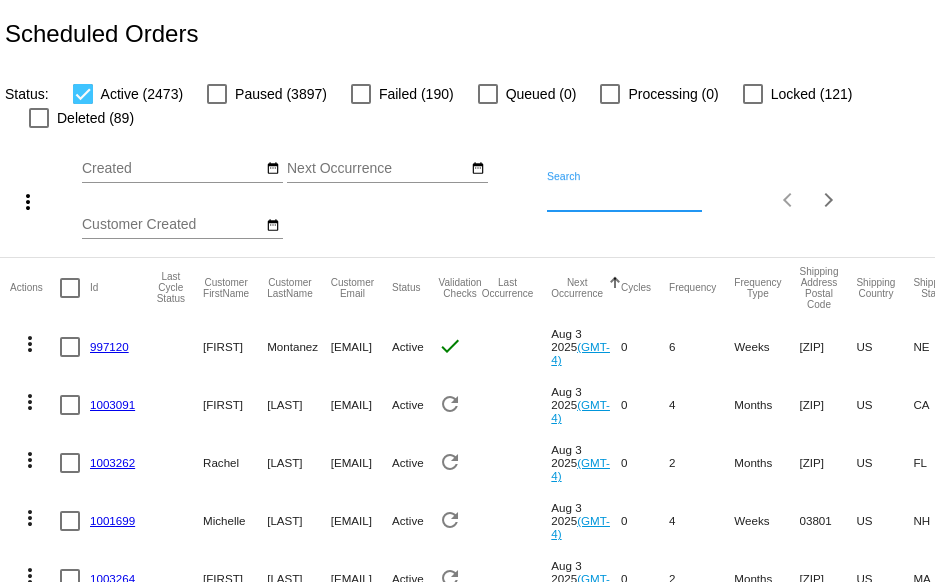paste on "packerman27@hotmail.com" 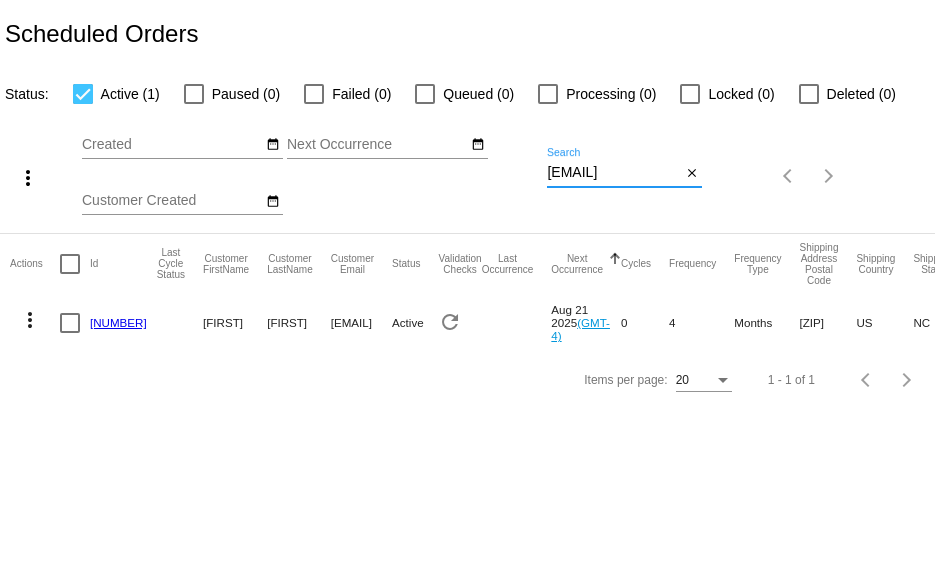 scroll, scrollTop: 0, scrollLeft: 40, axis: horizontal 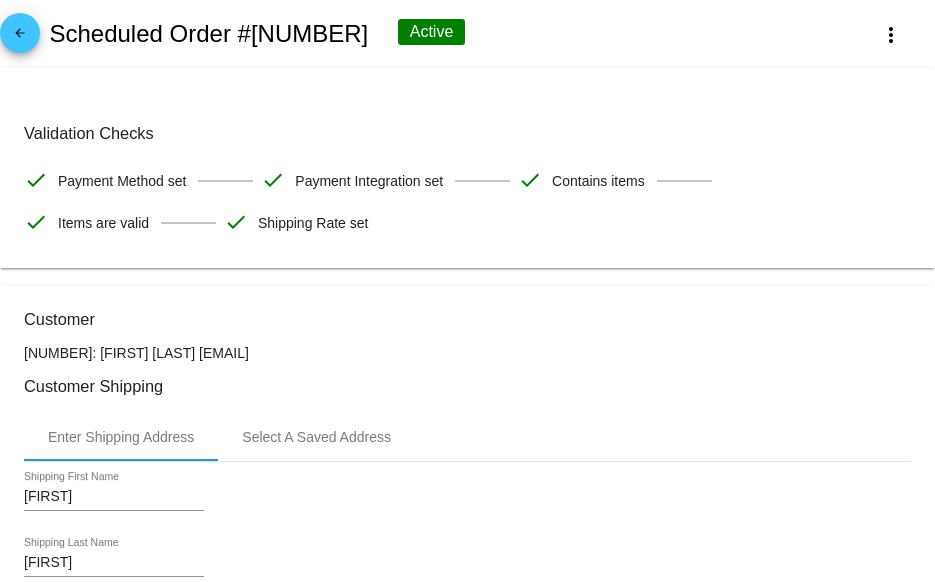 click on "arrow_back" 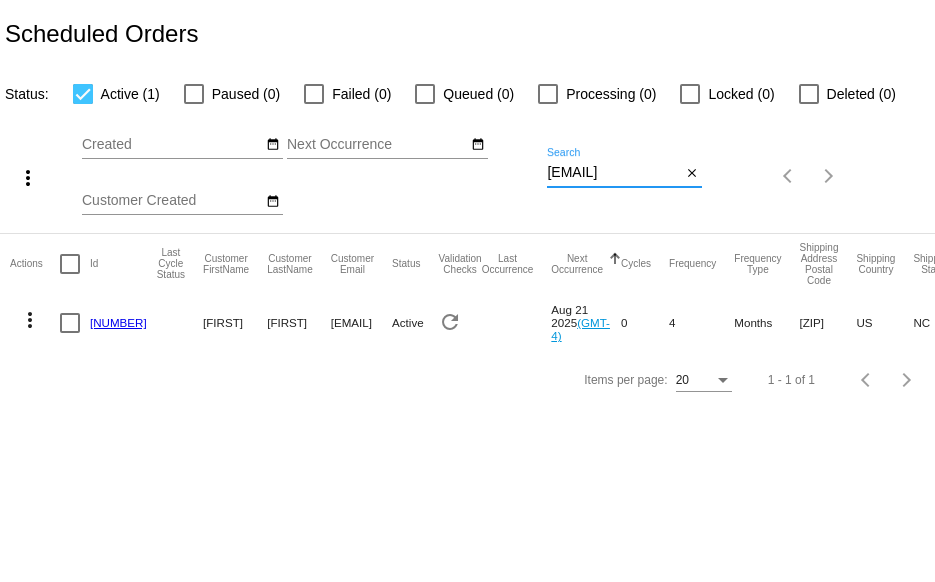 click on "packerman27@hotmail.com" at bounding box center (614, 173) 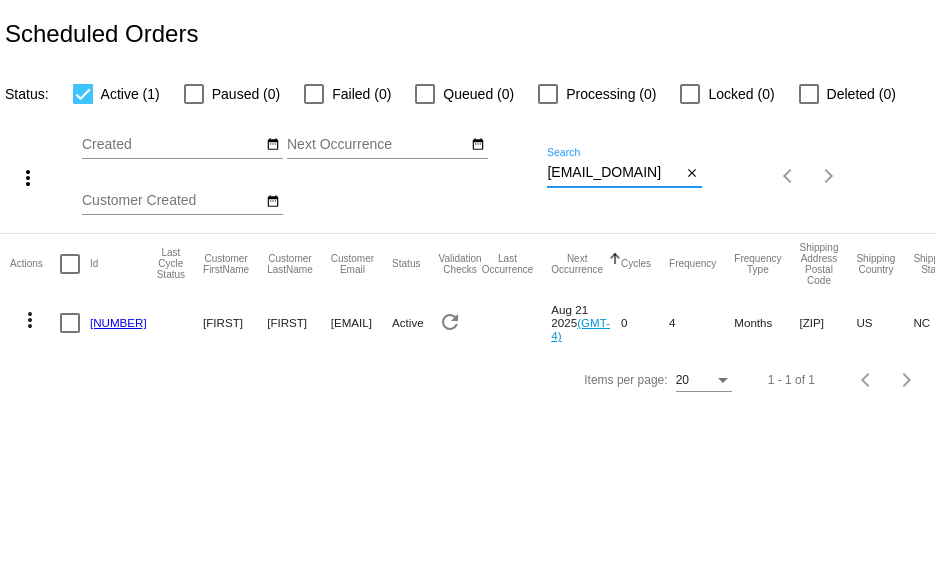 drag, startPoint x: 610, startPoint y: 170, endPoint x: 457, endPoint y: 170, distance: 153 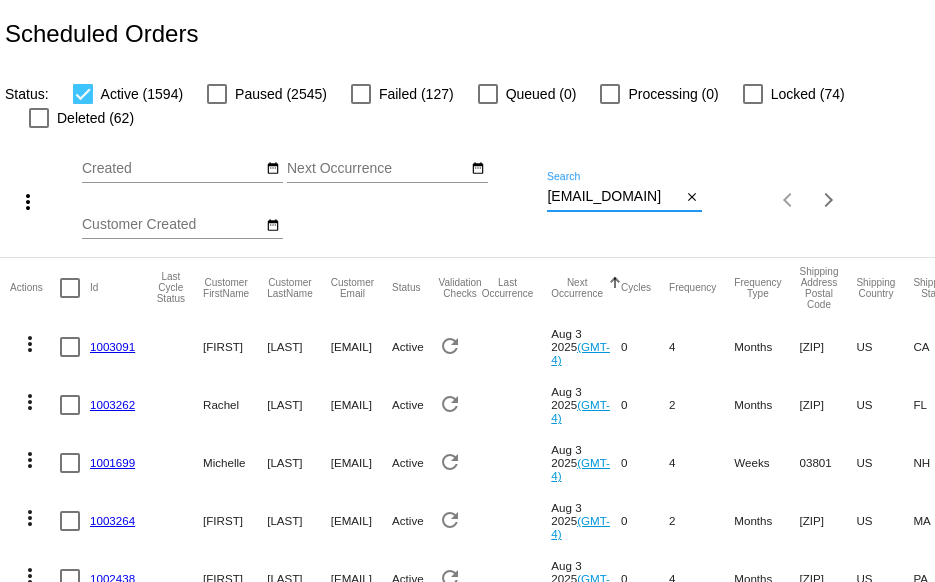paste on "1antonioguillory@g" 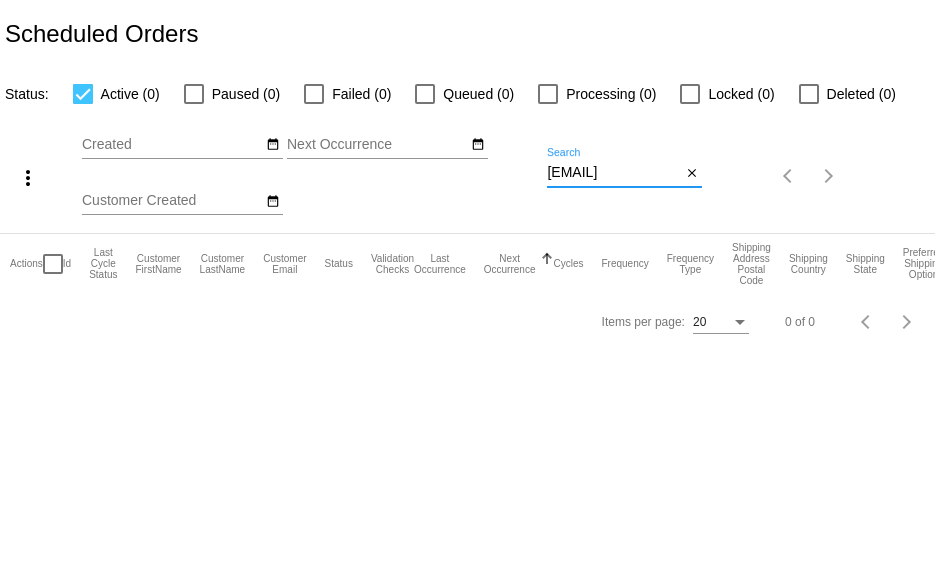 scroll, scrollTop: 0, scrollLeft: 41, axis: horizontal 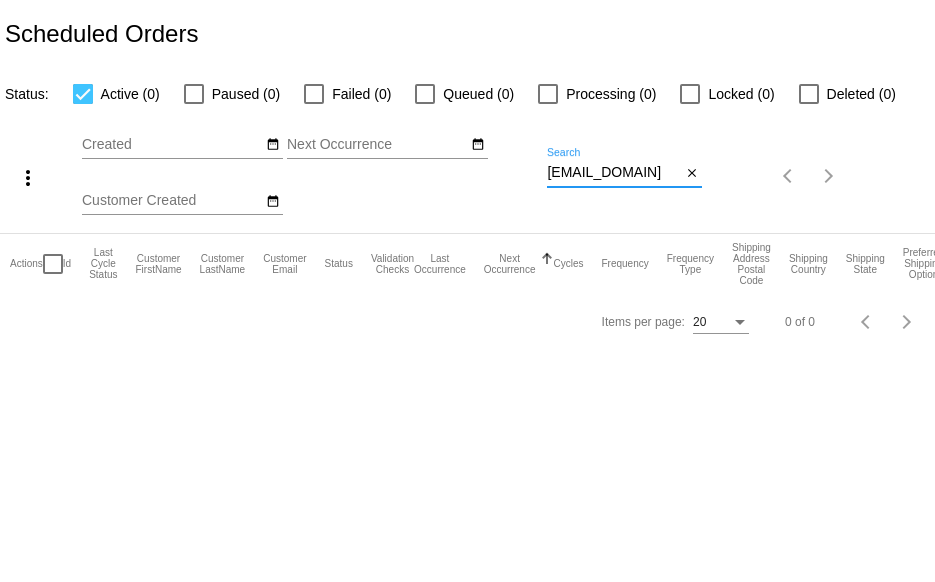 drag, startPoint x: 667, startPoint y: 171, endPoint x: 456, endPoint y: 186, distance: 211.5325 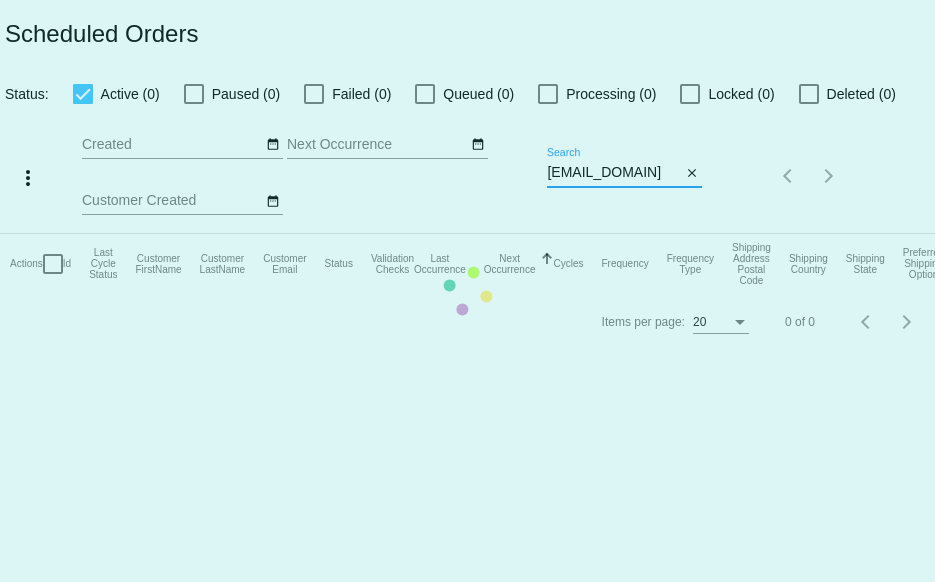 paste on "enyzimmerman0065@g" 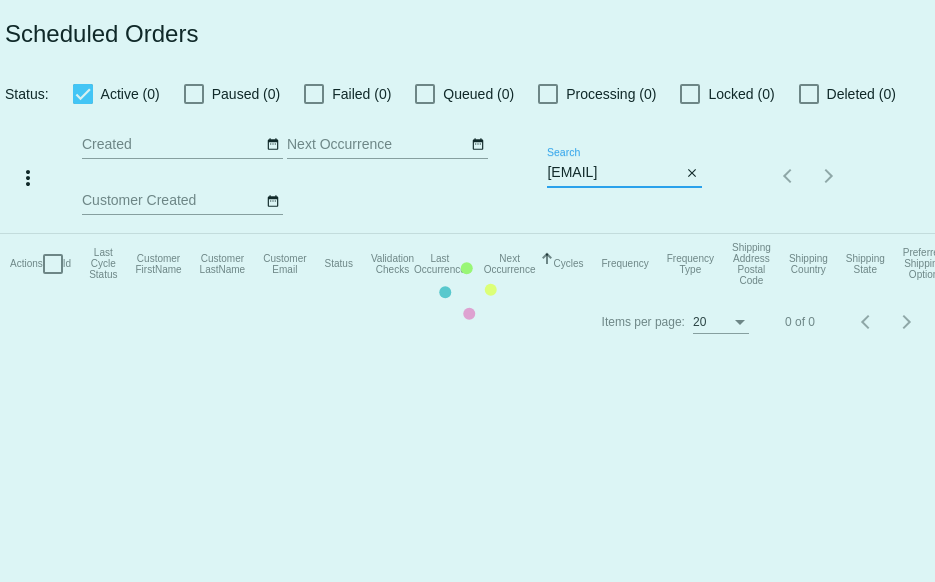 scroll, scrollTop: 0, scrollLeft: 70, axis: horizontal 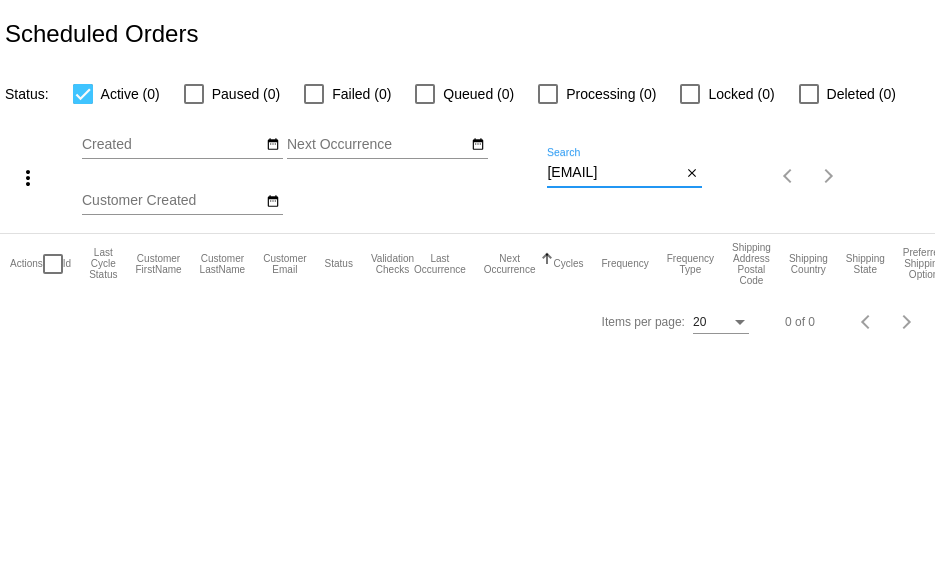type on "[EMAIL]" 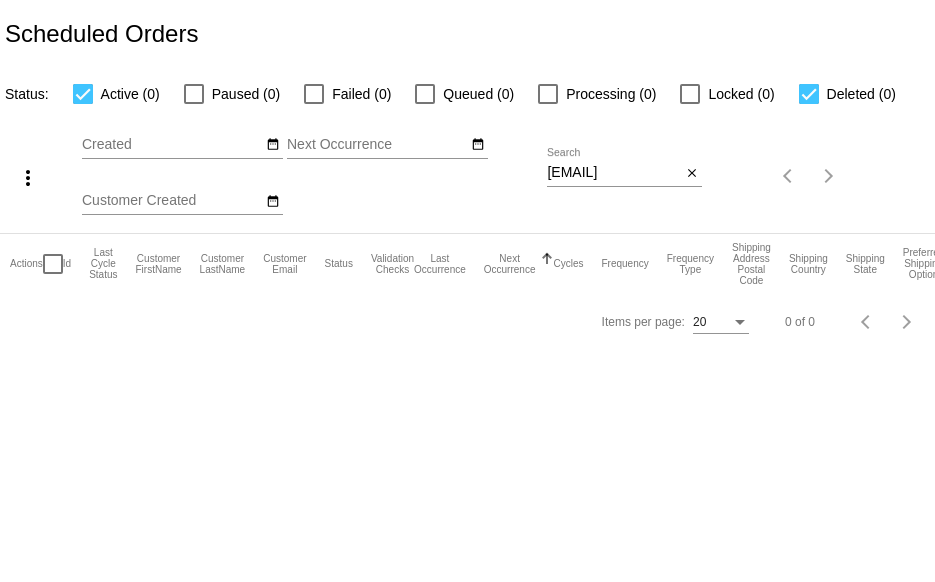click at bounding box center (809, 94) 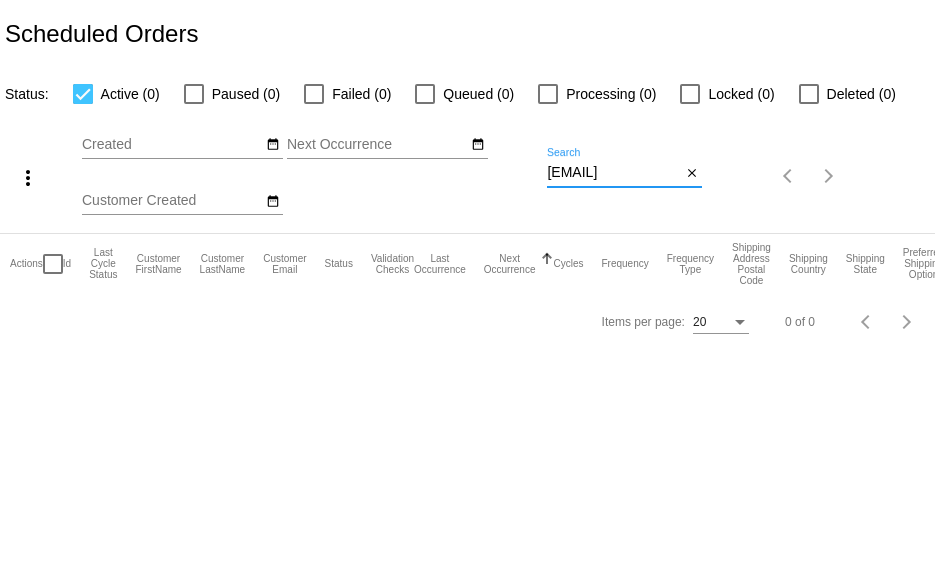 drag, startPoint x: 660, startPoint y: 170, endPoint x: 464, endPoint y: 174, distance: 196.04082 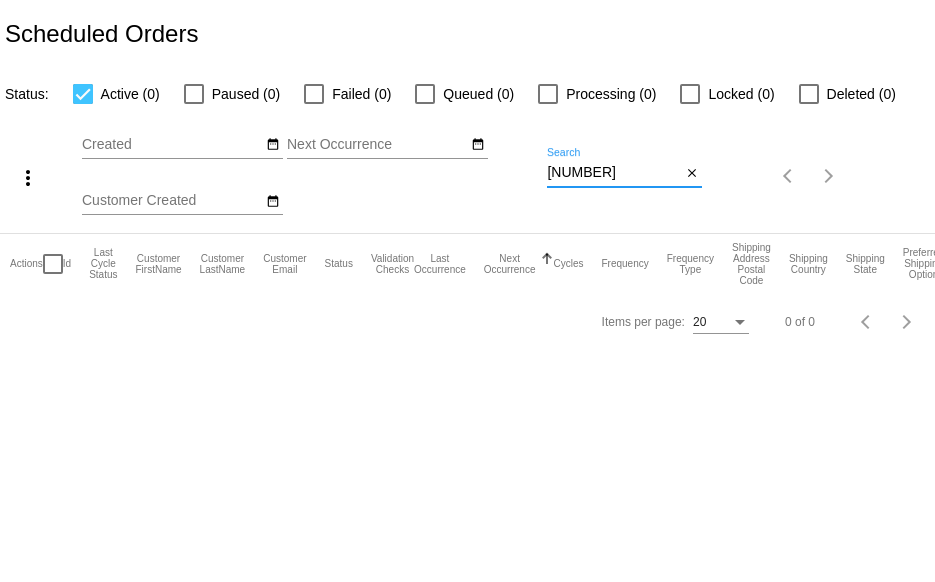 drag, startPoint x: 500, startPoint y: 168, endPoint x: 457, endPoint y: 164, distance: 43.185646 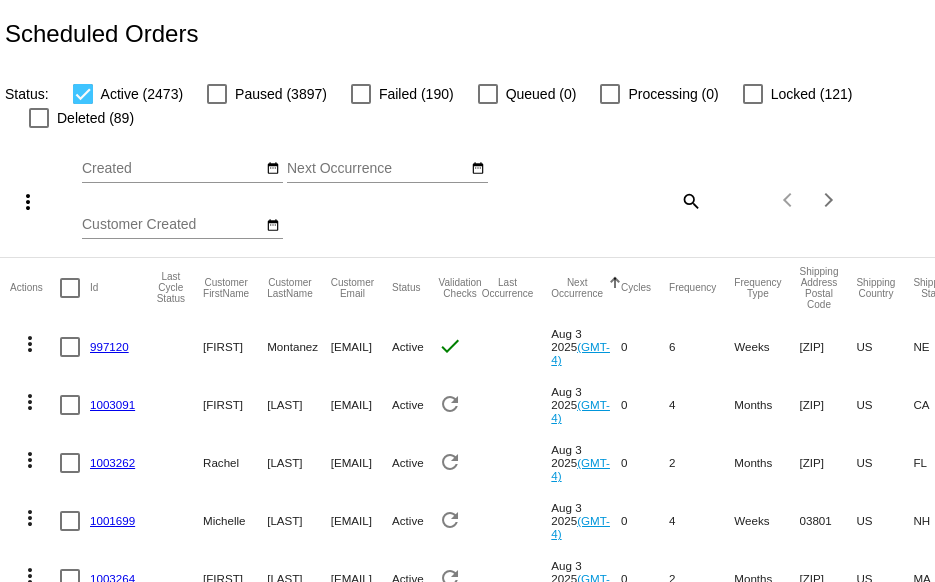 click on "search" 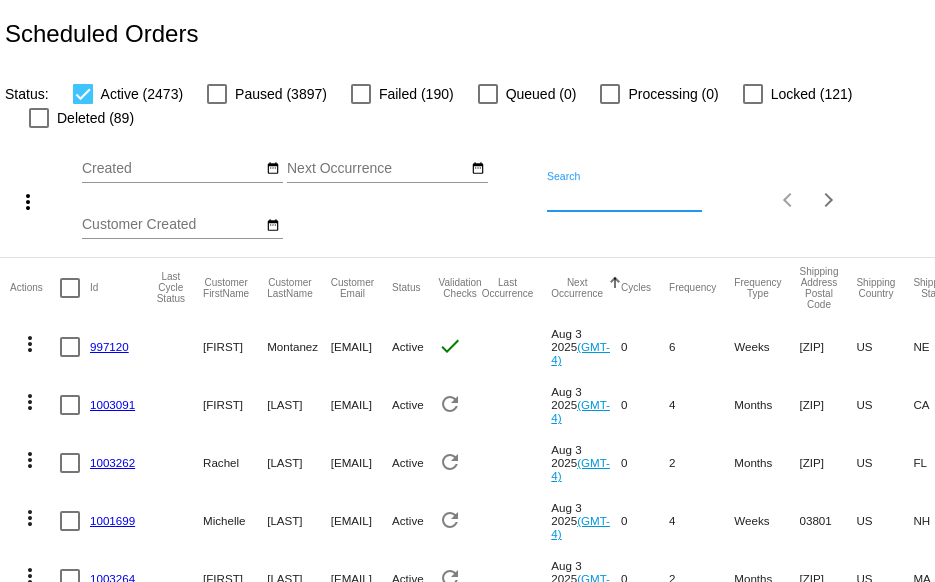 click on "Search" at bounding box center (624, 197) 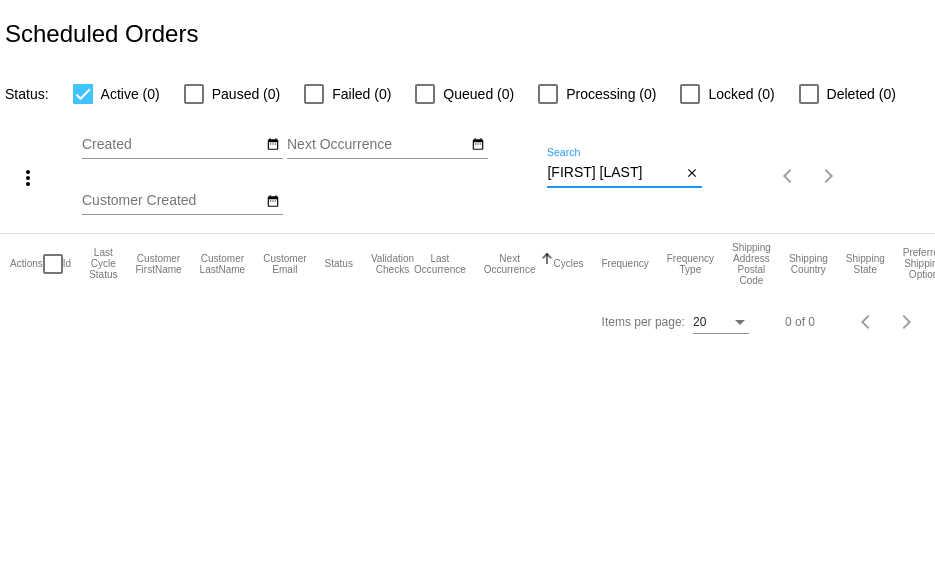 drag, startPoint x: 578, startPoint y: 171, endPoint x: 520, endPoint y: 171, distance: 58 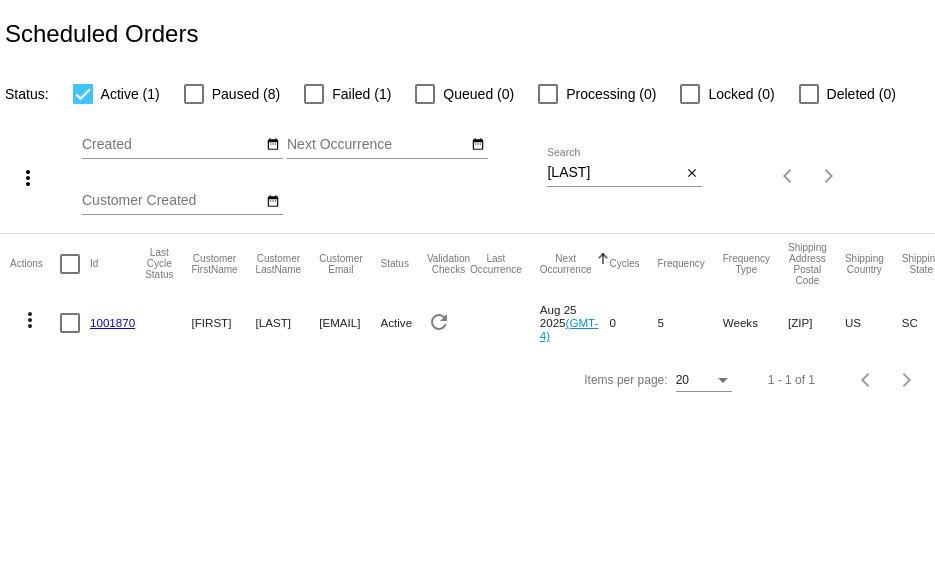 click on "1001870" 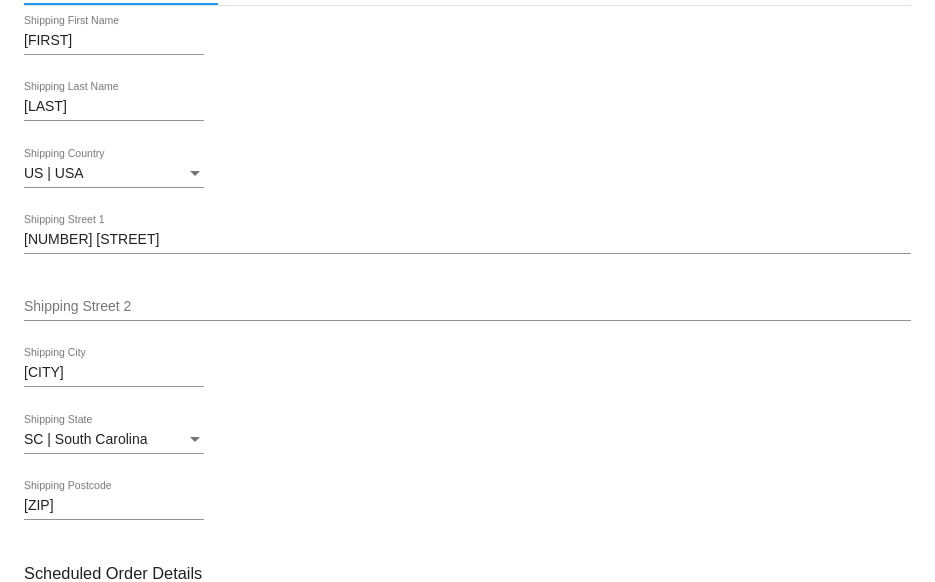 scroll, scrollTop: 500, scrollLeft: 0, axis: vertical 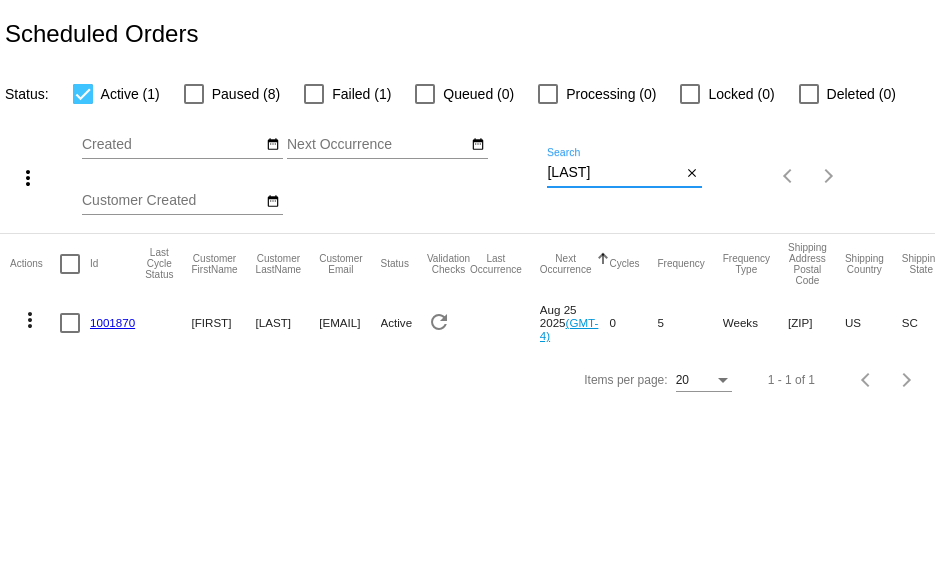 drag, startPoint x: 639, startPoint y: 164, endPoint x: 533, endPoint y: 167, distance: 106.04244 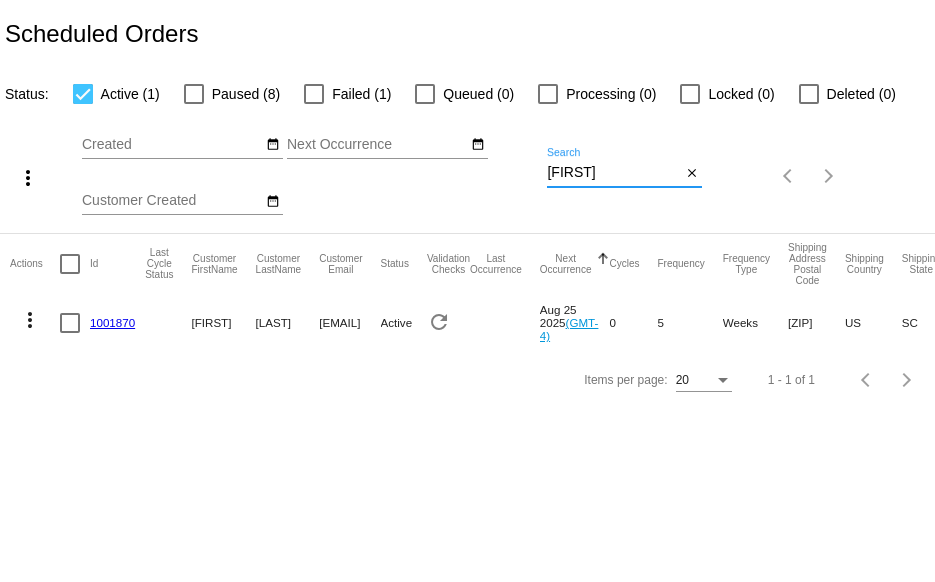 type on "Amy z" 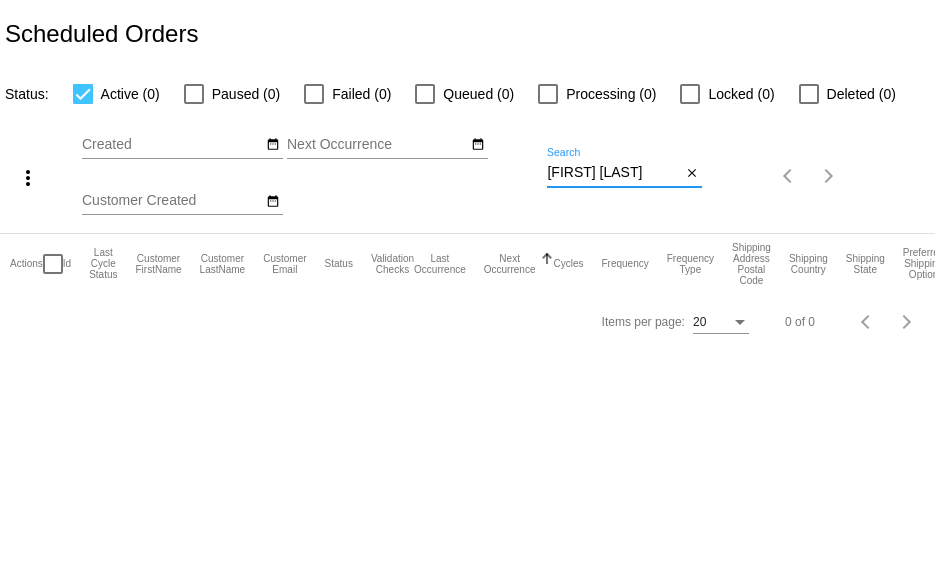 drag, startPoint x: 600, startPoint y: 175, endPoint x: 488, endPoint y: 172, distance: 112.04017 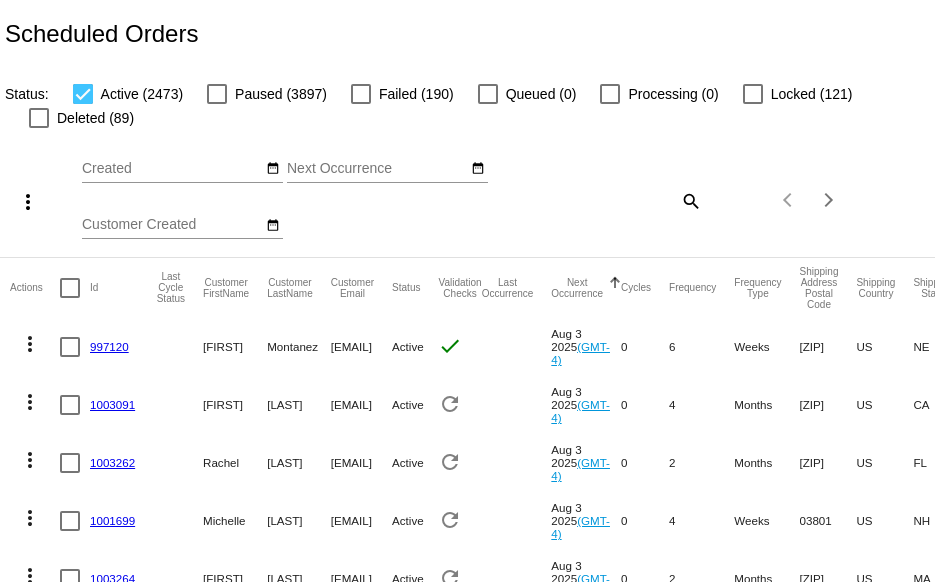 click on "search" 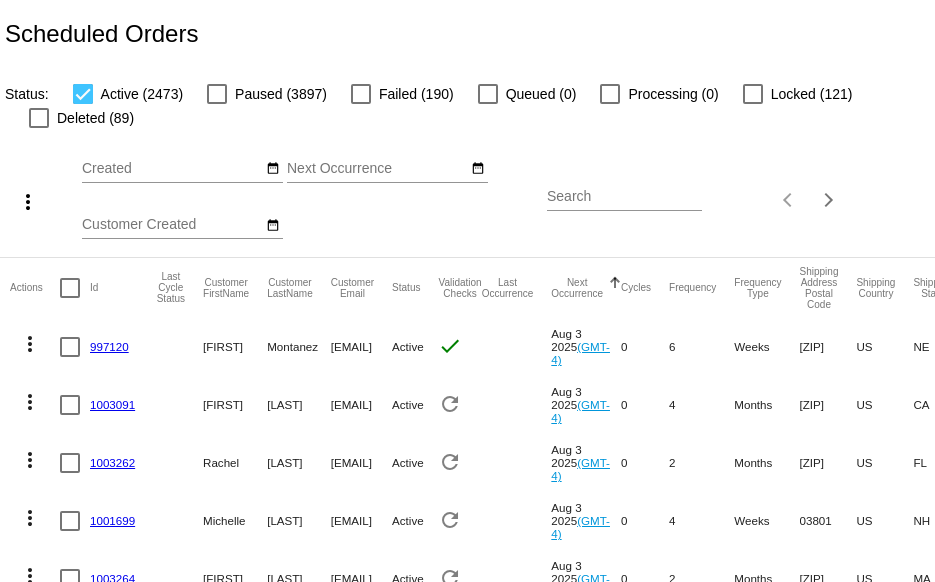 click on "Search" at bounding box center [624, 197] 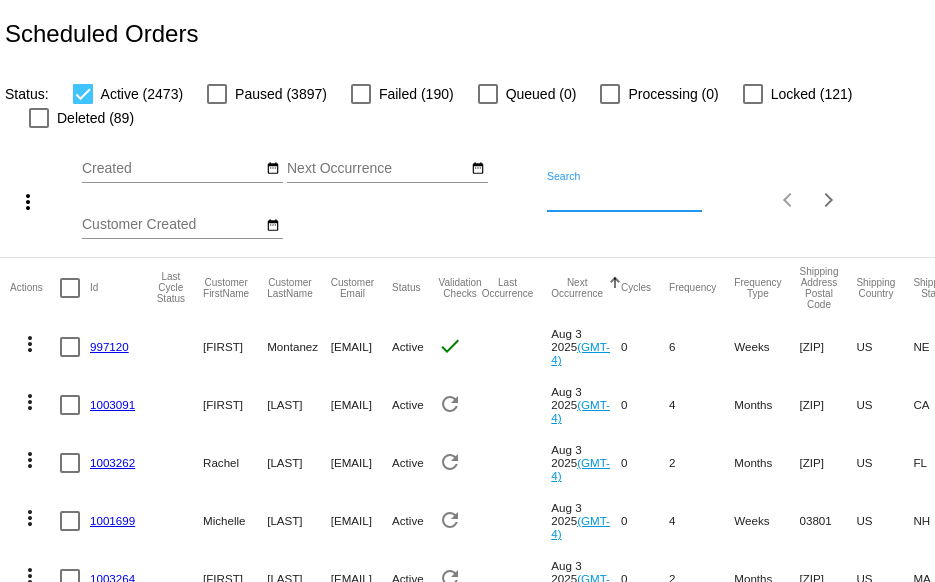 paste on "Kbroc1@yahoo.com" 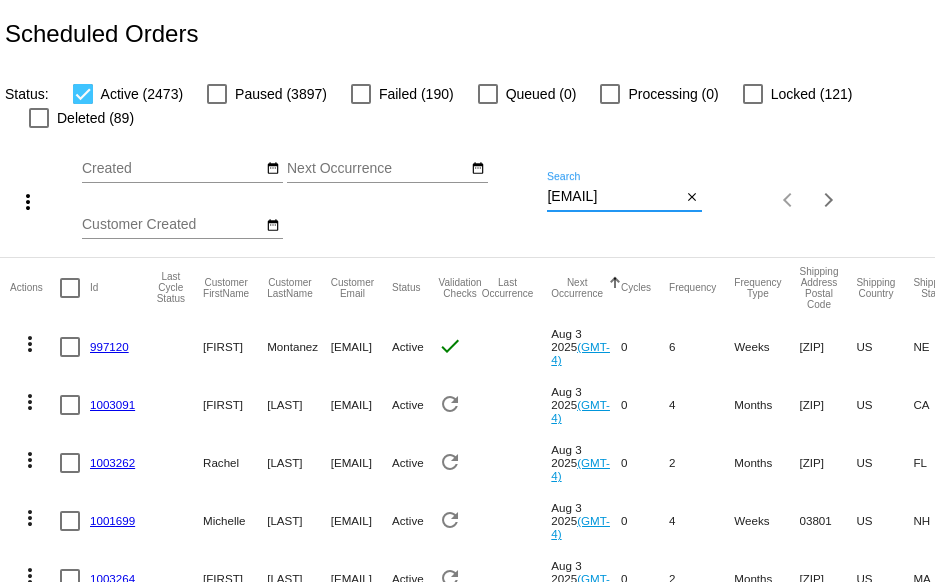 type on "Kbroc1@yahoo.com" 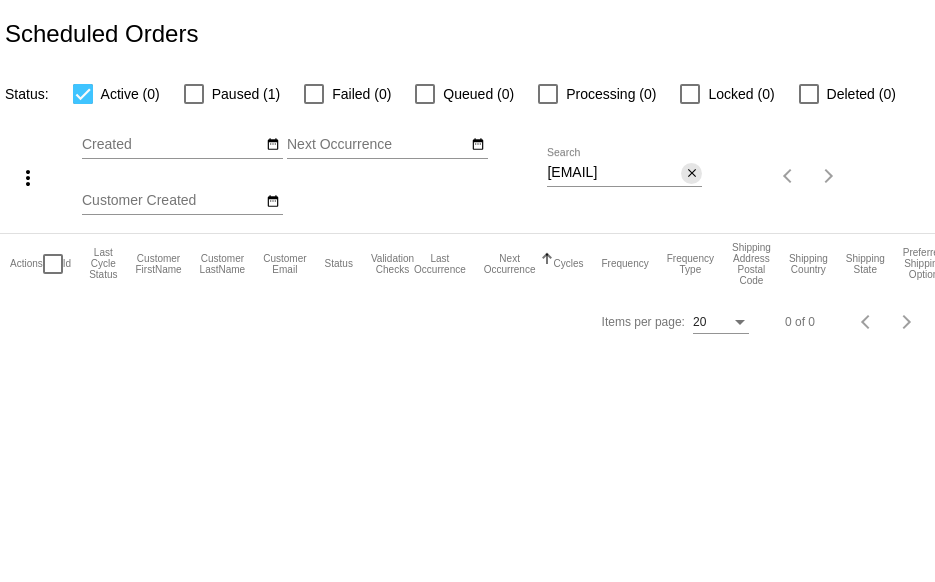 drag, startPoint x: 683, startPoint y: 170, endPoint x: 618, endPoint y: 171, distance: 65.00769 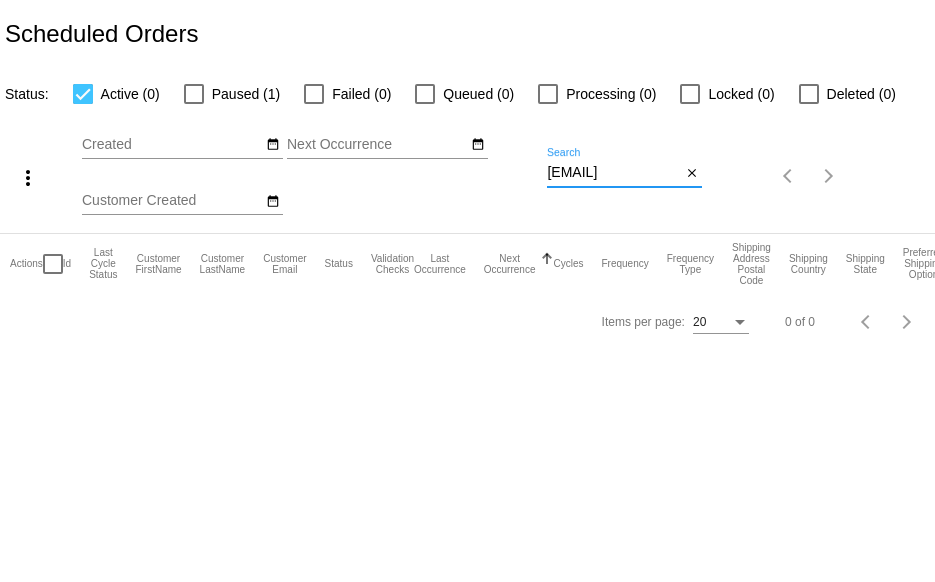 drag, startPoint x: 673, startPoint y: 171, endPoint x: 455, endPoint y: 188, distance: 218.66183 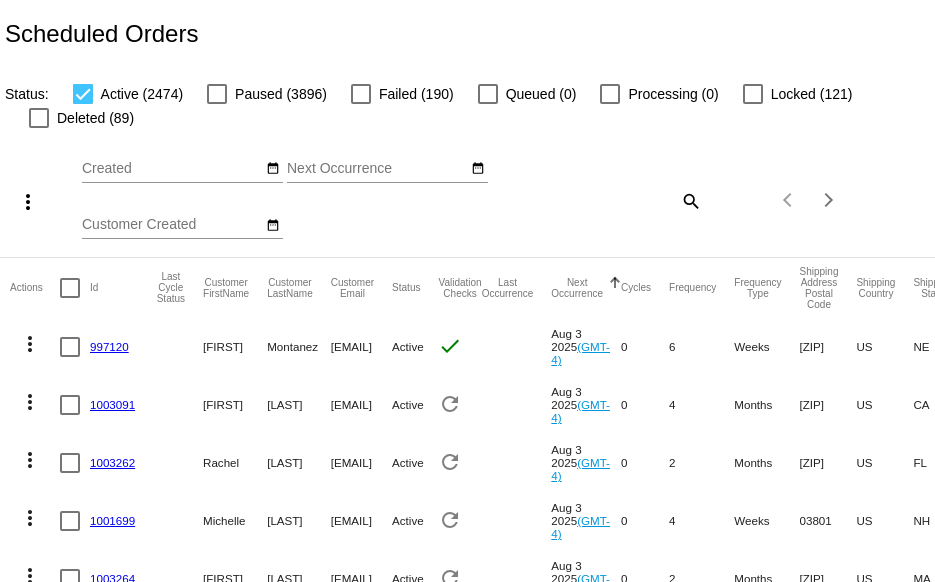 click on "search" 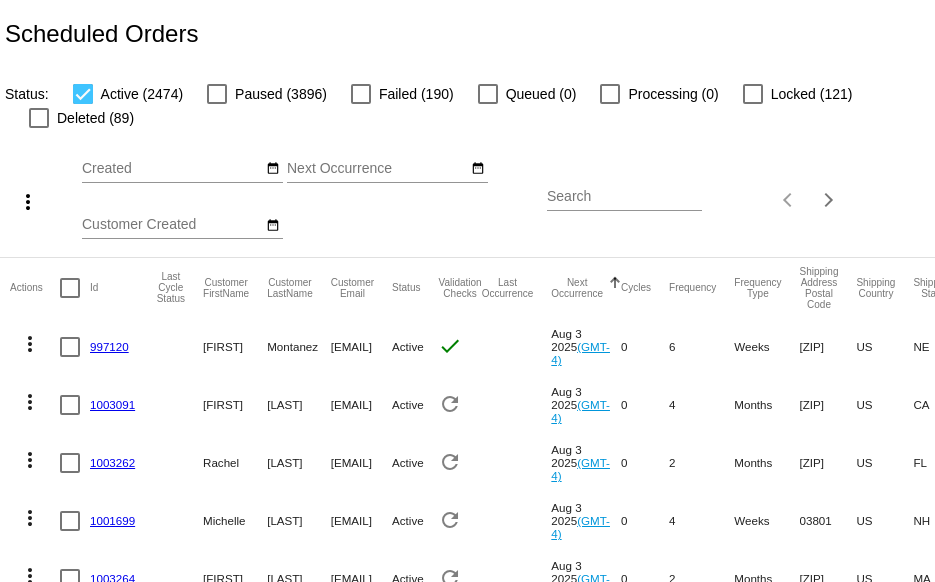 click on "Search" at bounding box center (624, 197) 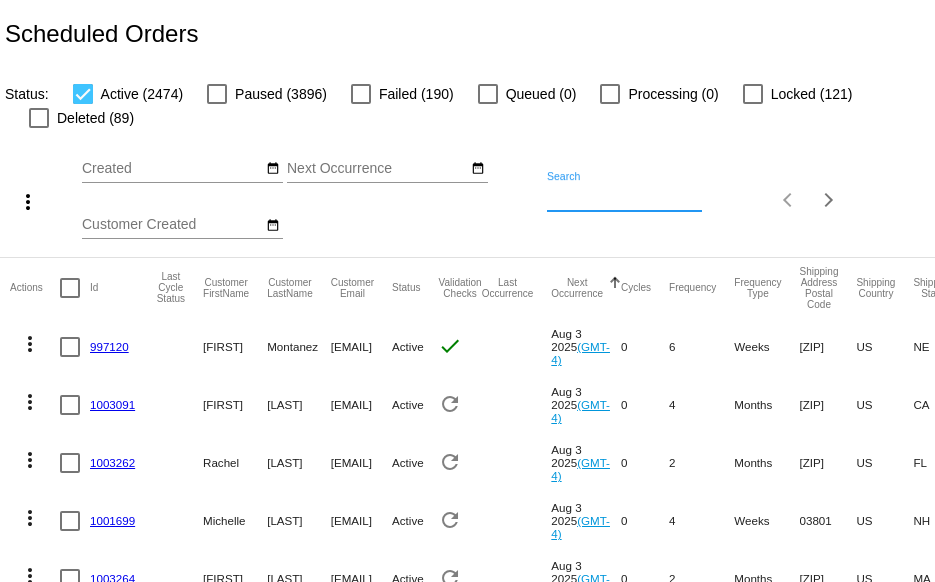 paste on "[EMAIL]" 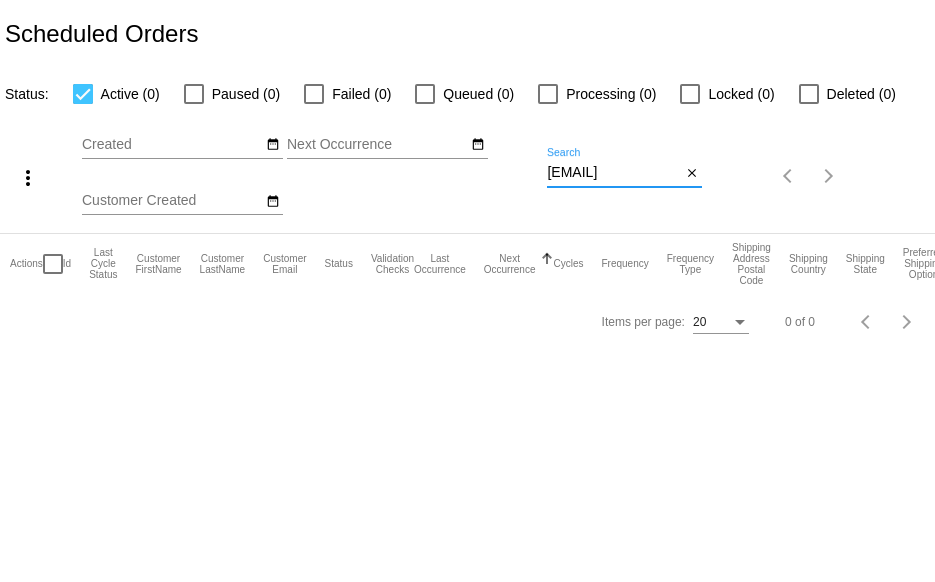 drag, startPoint x: 663, startPoint y: 171, endPoint x: 388, endPoint y: 169, distance: 275.00726 